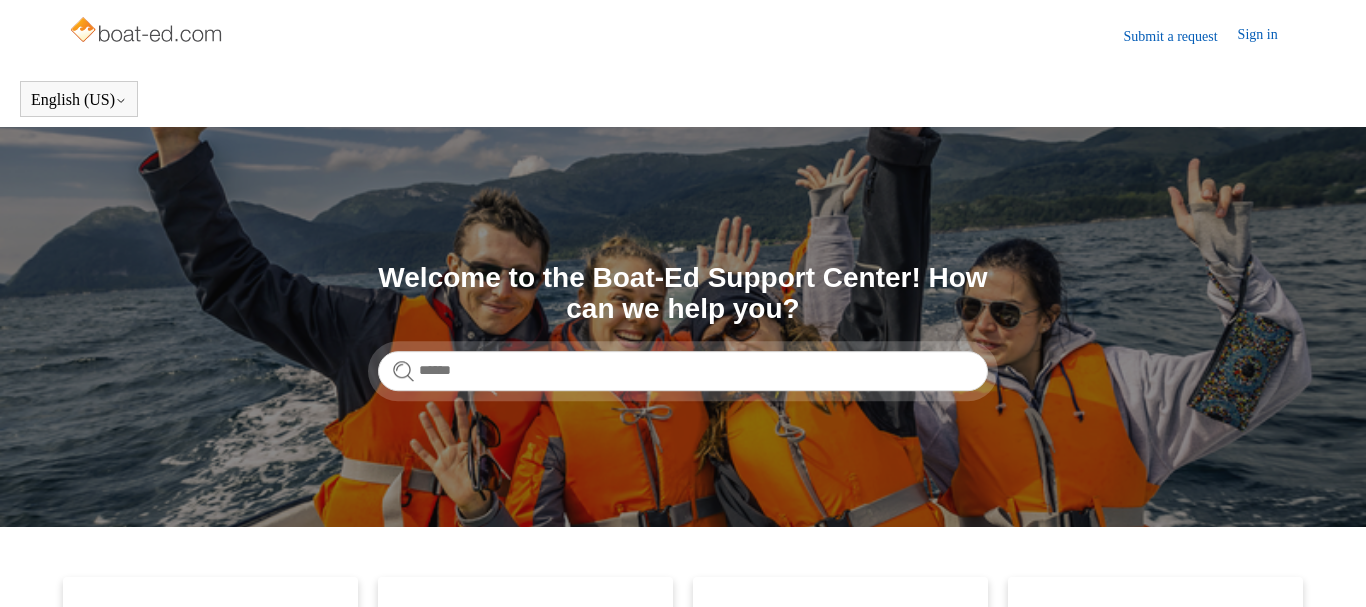 scroll, scrollTop: 0, scrollLeft: 0, axis: both 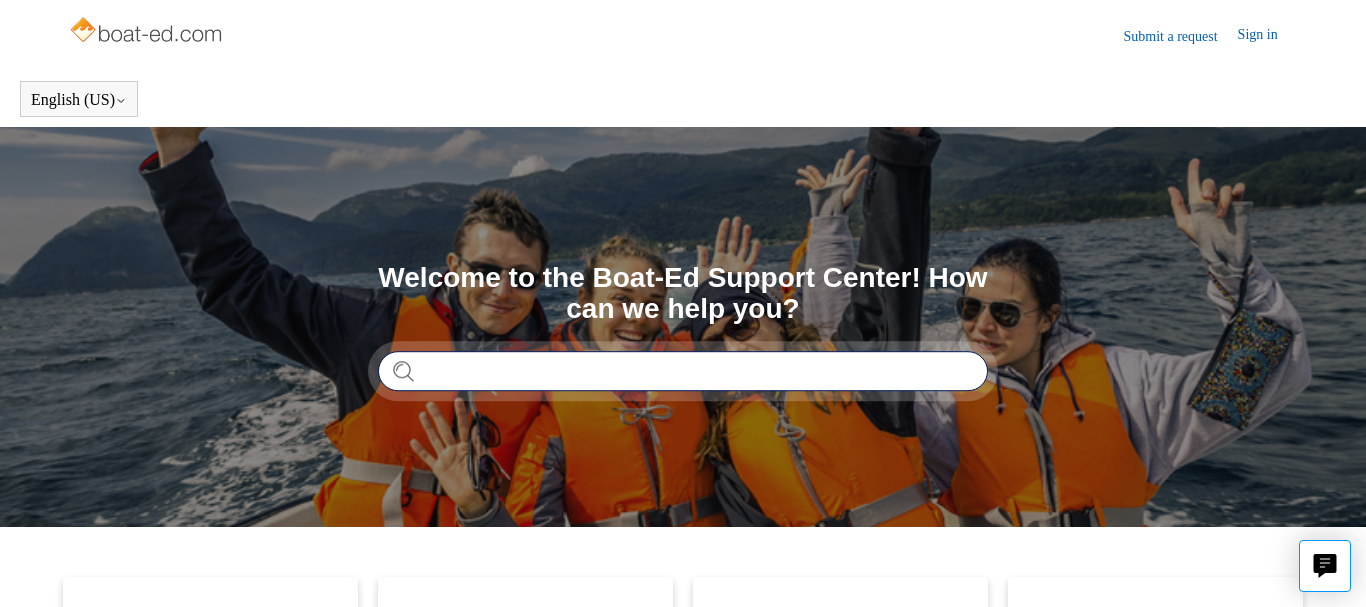 click at bounding box center (683, 371) 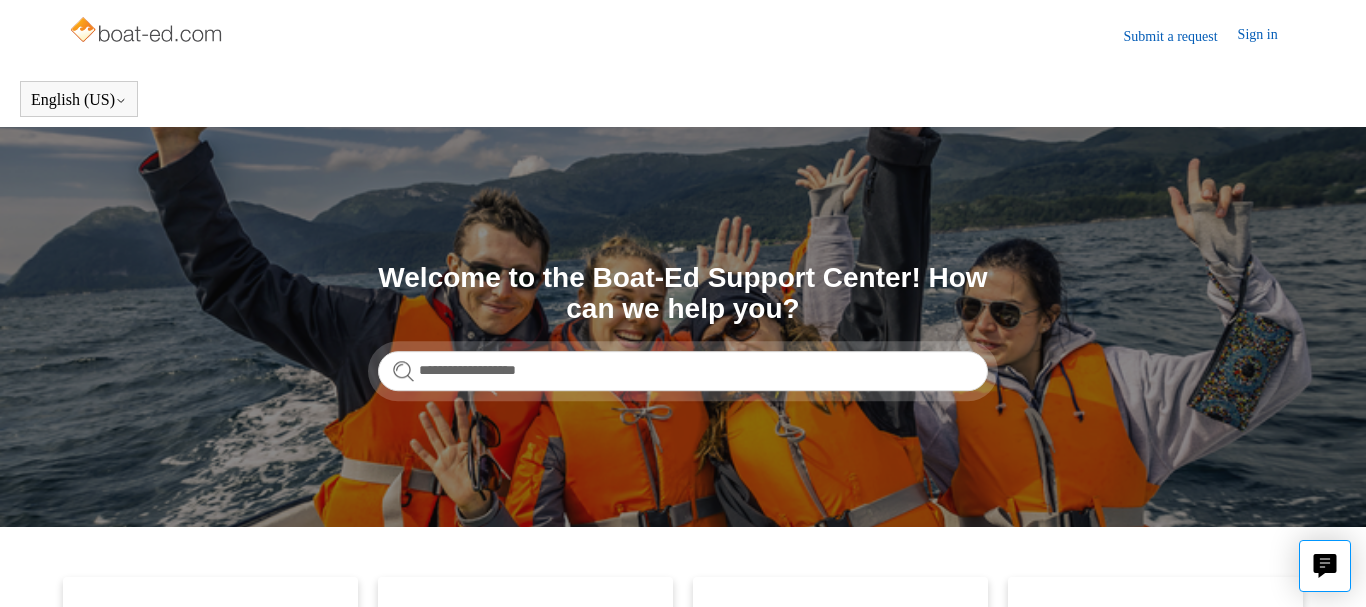 click on "English (US)
Español
Français" at bounding box center (683, 99) 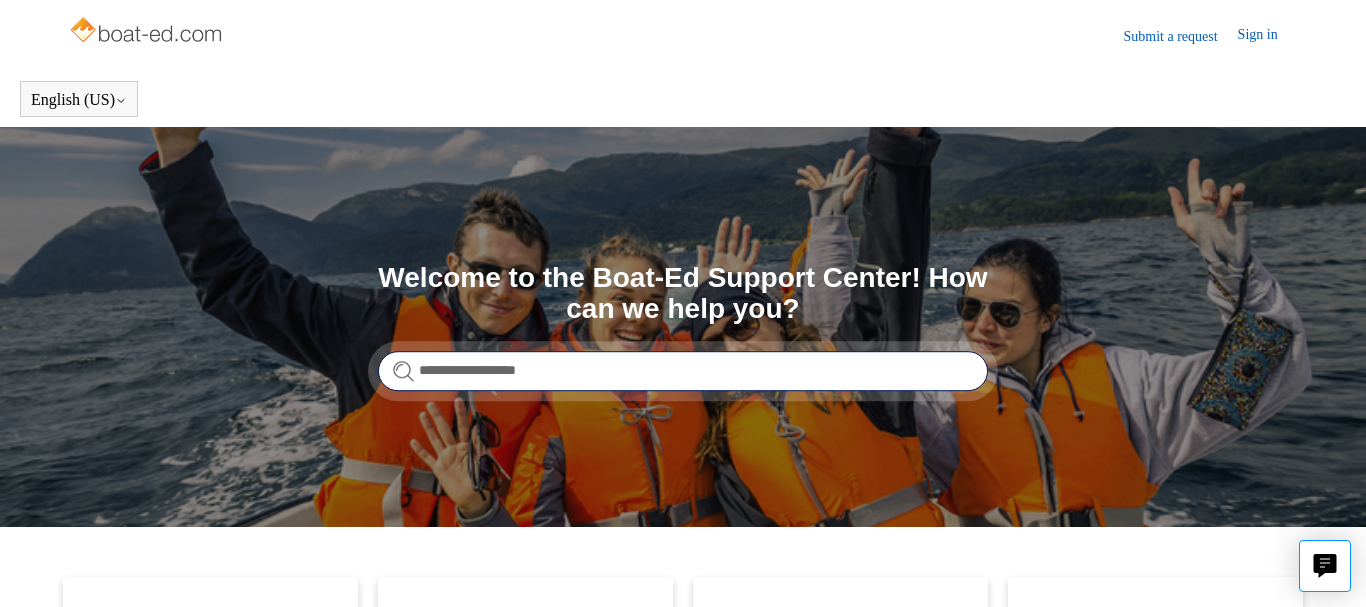 click on "**********" at bounding box center (683, 371) 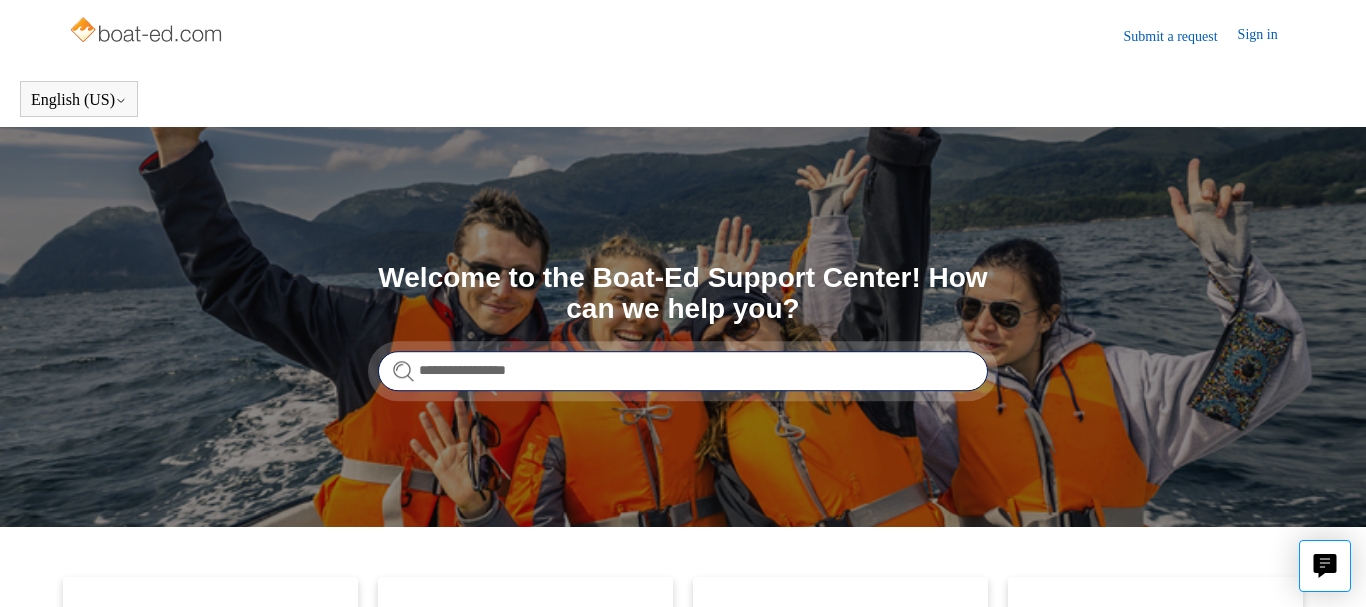 click on "**********" at bounding box center [683, 371] 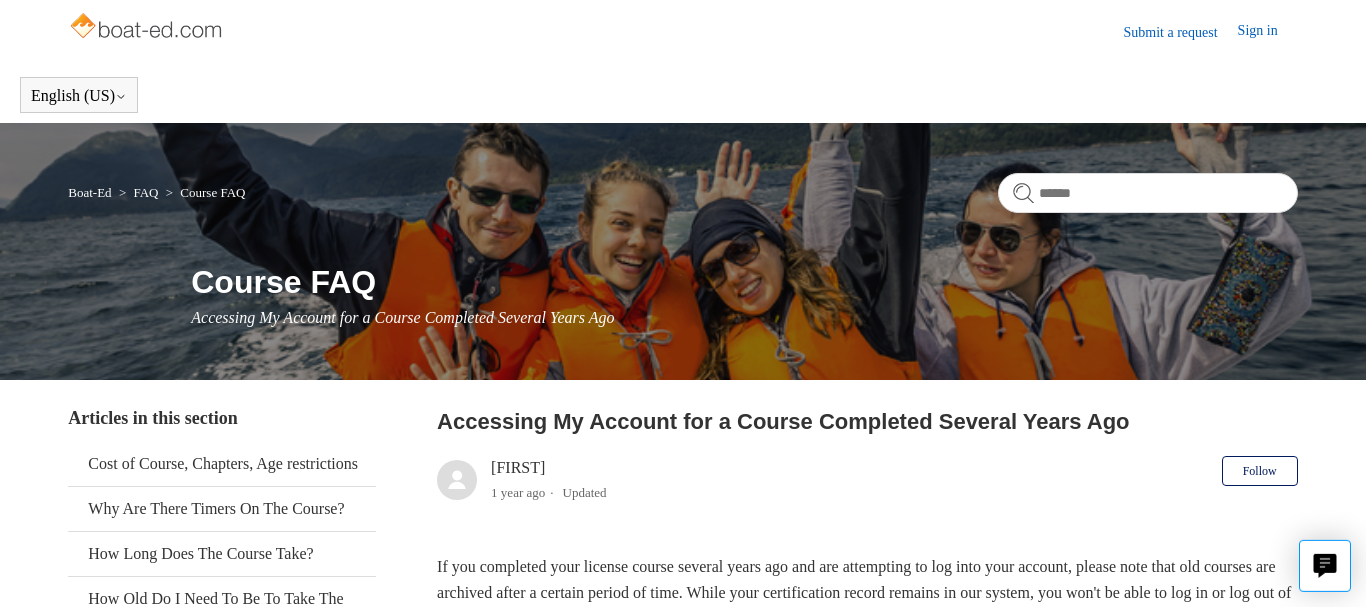 scroll, scrollTop: 0, scrollLeft: 0, axis: both 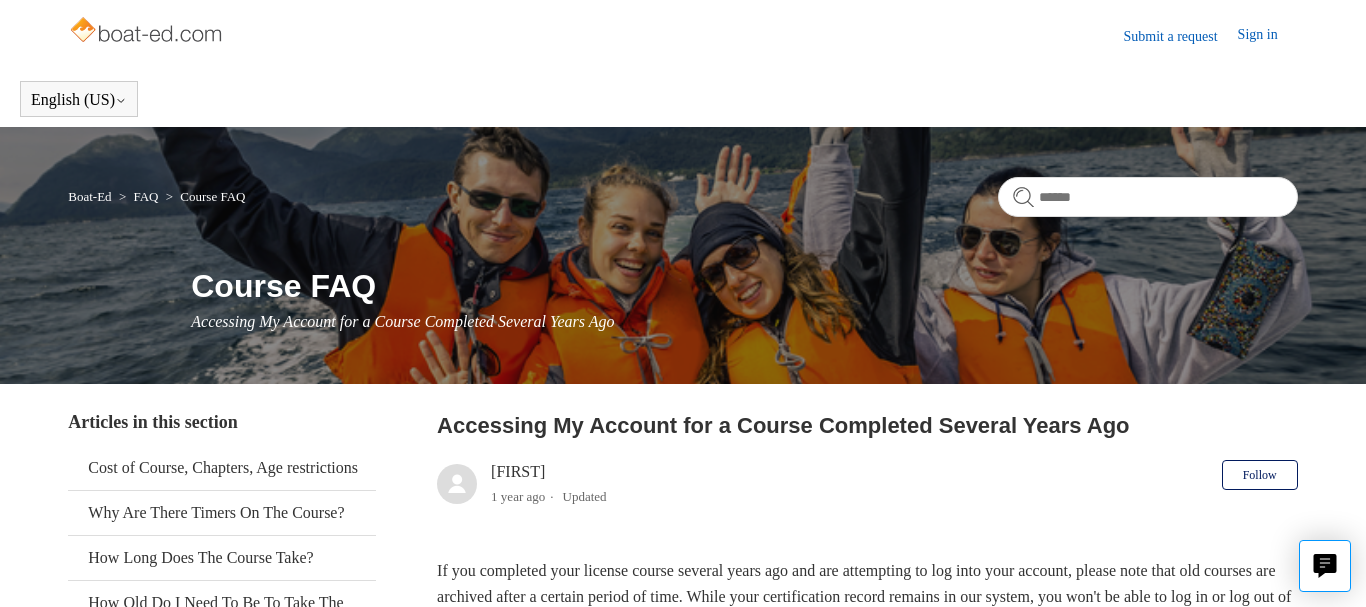 click on "Boat-Ed" at bounding box center [89, 196] 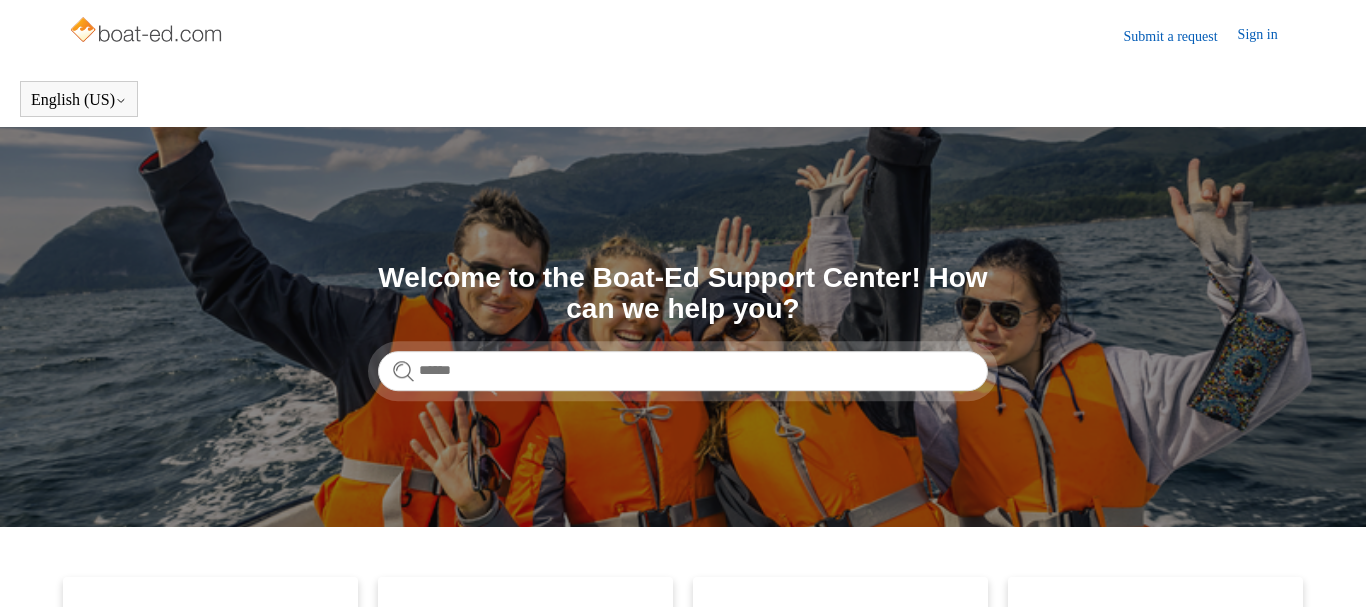 scroll, scrollTop: 0, scrollLeft: 0, axis: both 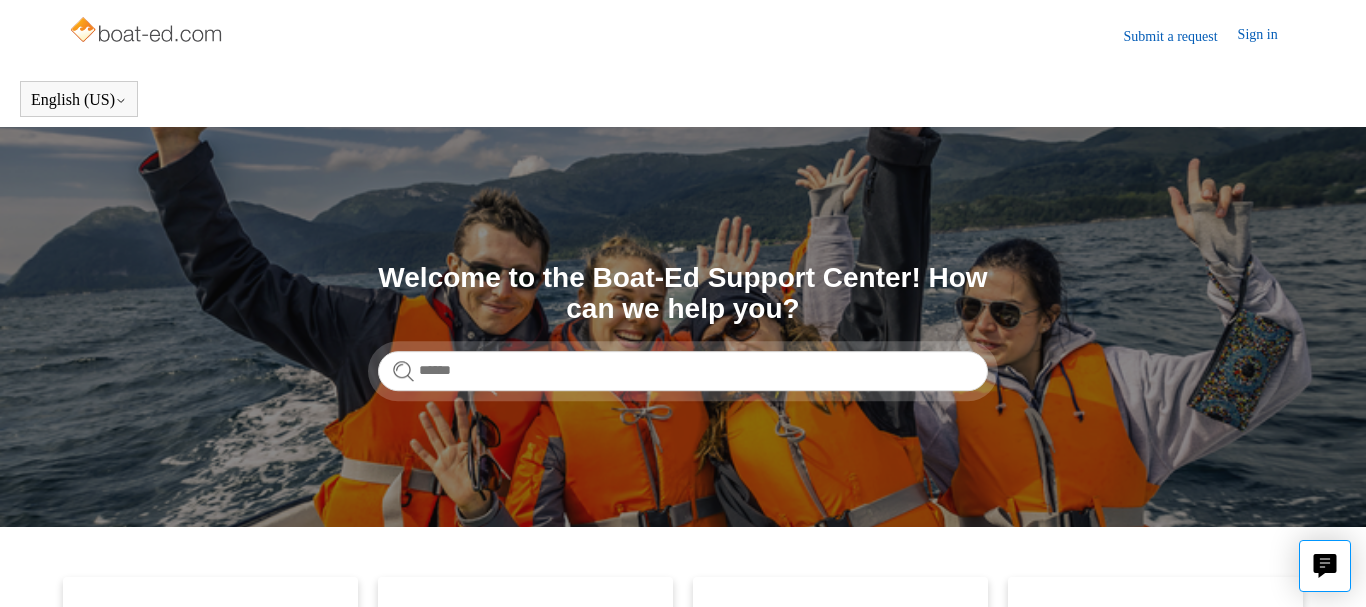 click on "Submit a request" at bounding box center (1181, 36) 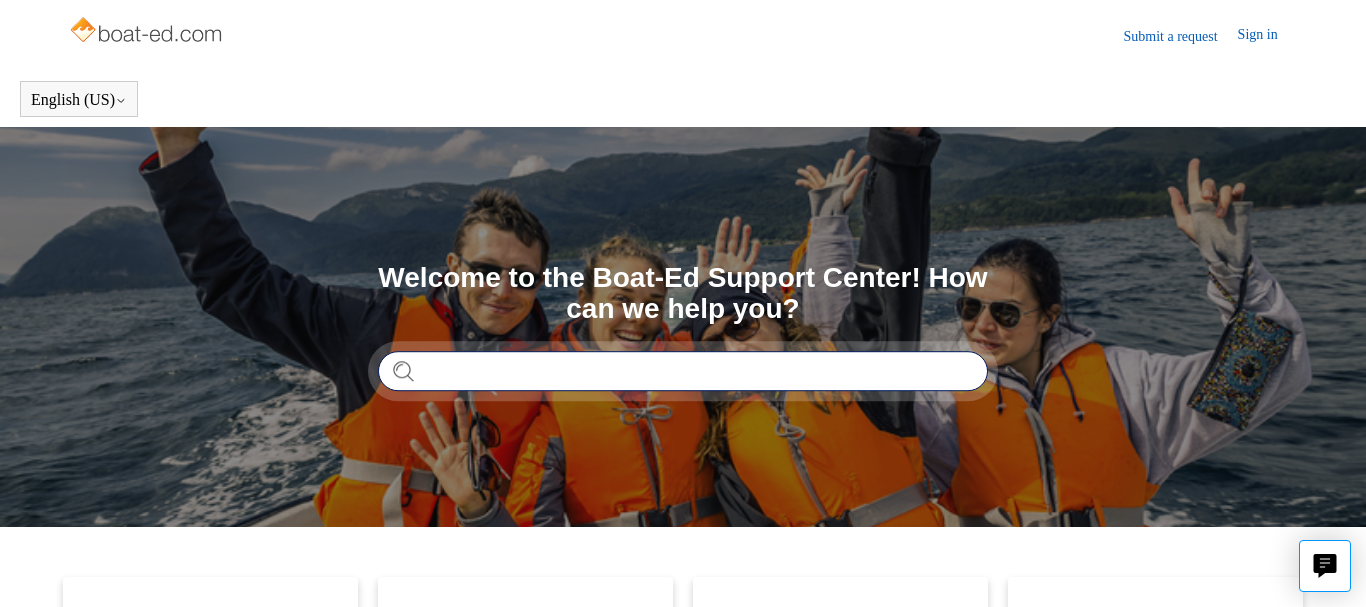 click at bounding box center [683, 371] 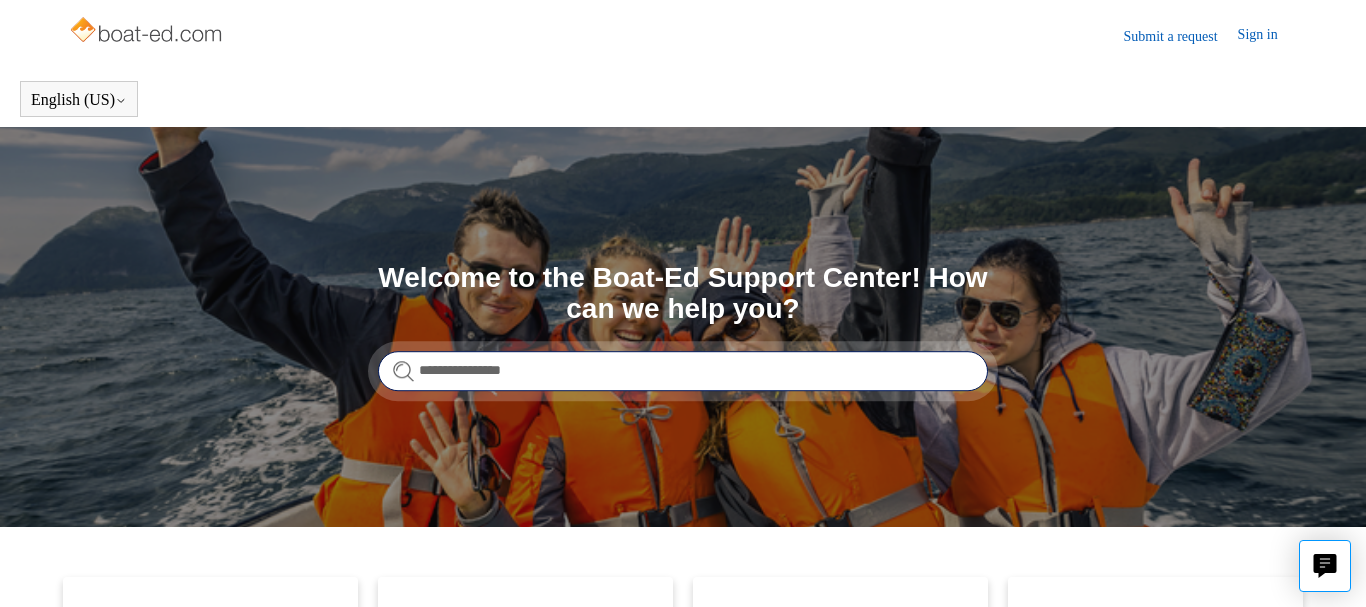 type on "**********" 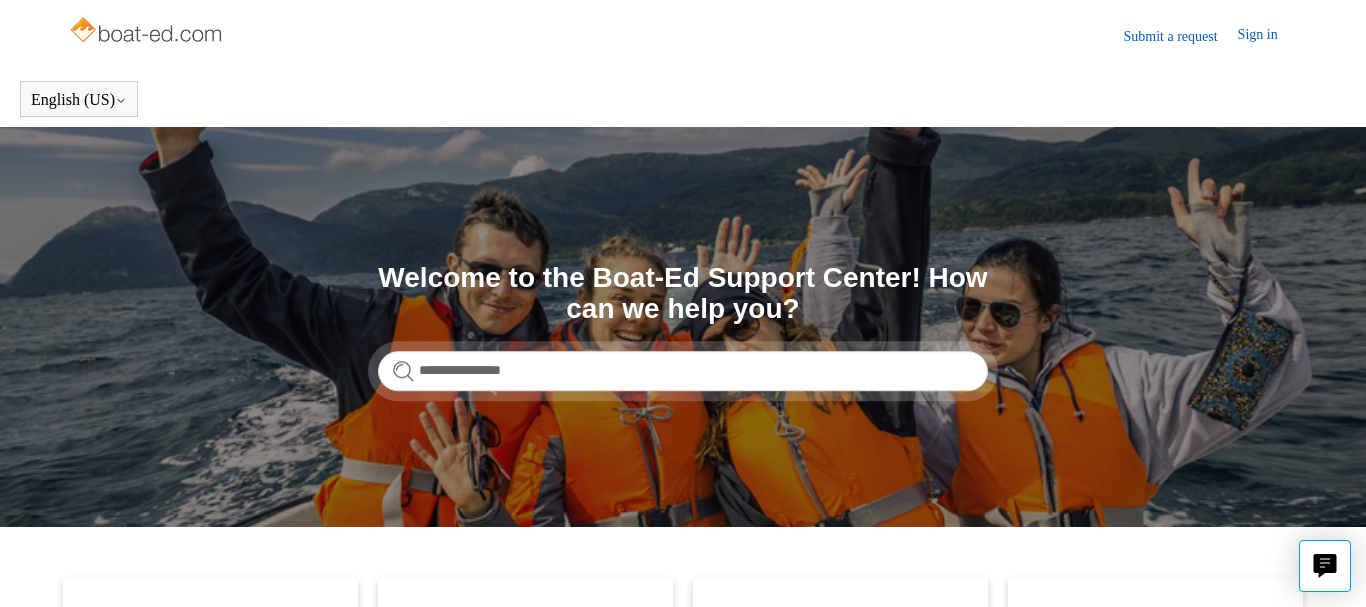 click on "**********" at bounding box center [683, 371] 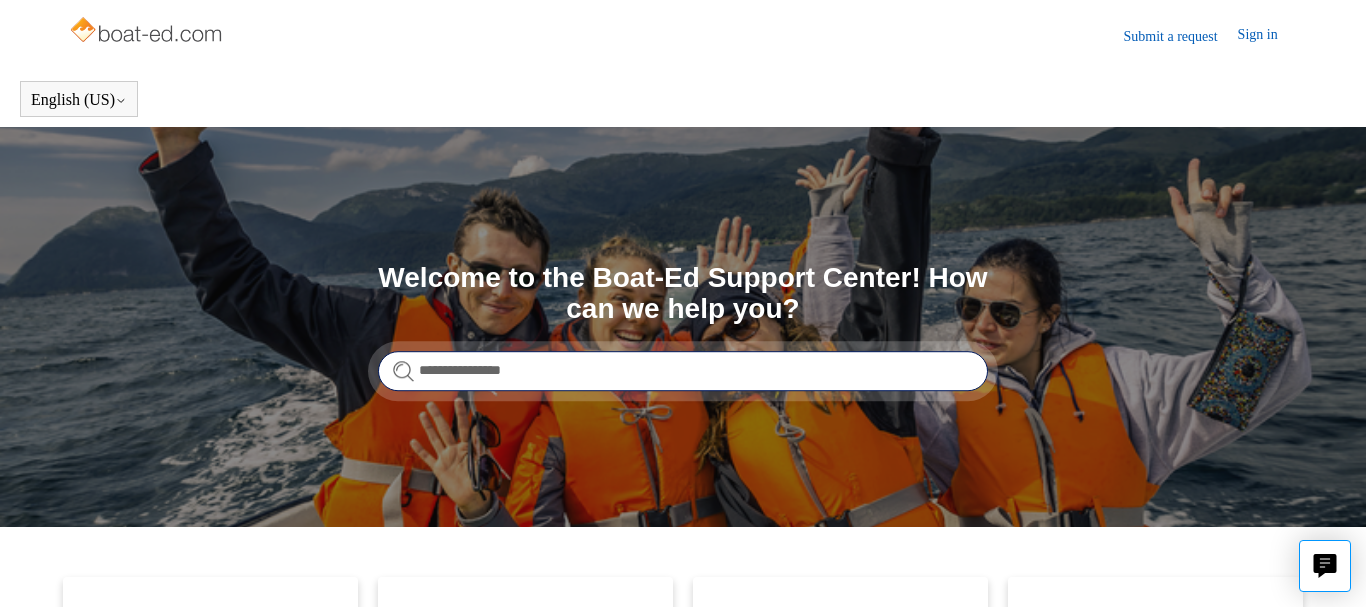 click on "**********" at bounding box center (683, 371) 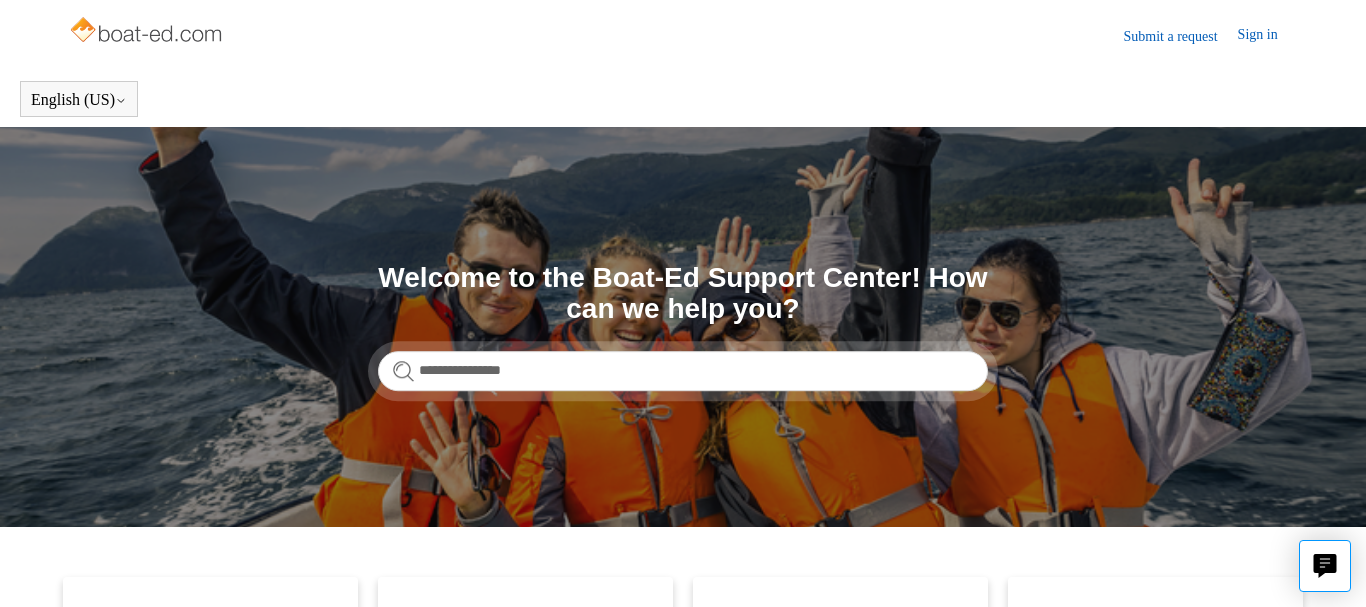 click on "**********" at bounding box center (683, 327) 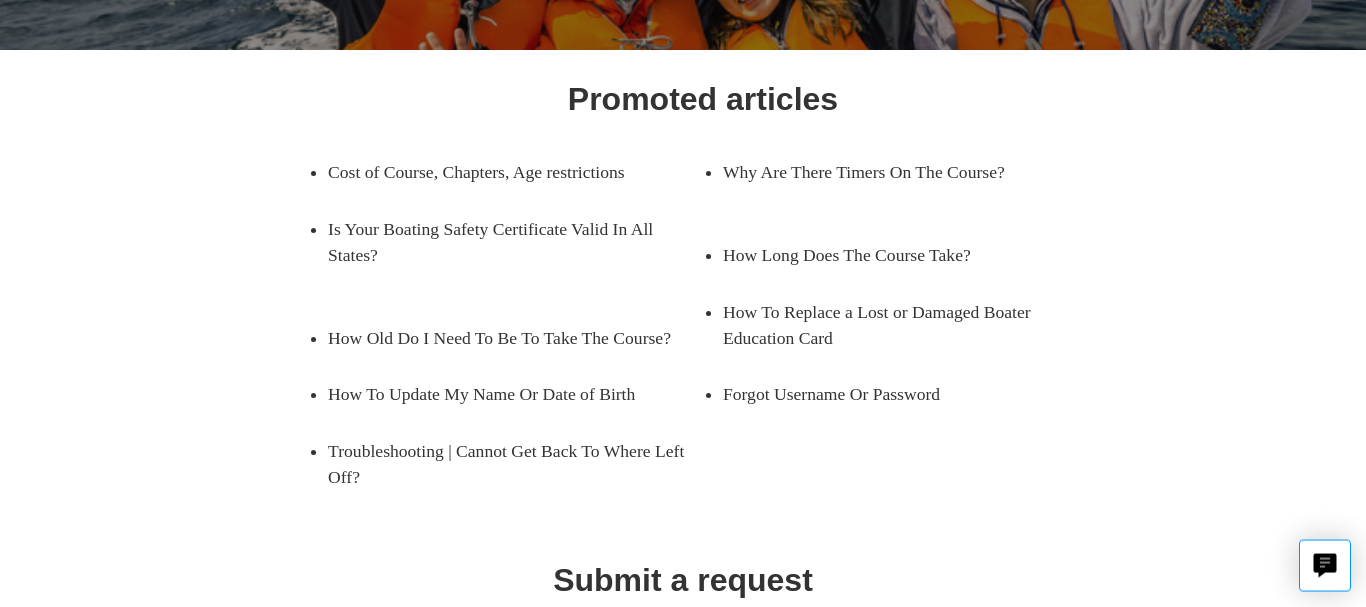 scroll, scrollTop: 306, scrollLeft: 0, axis: vertical 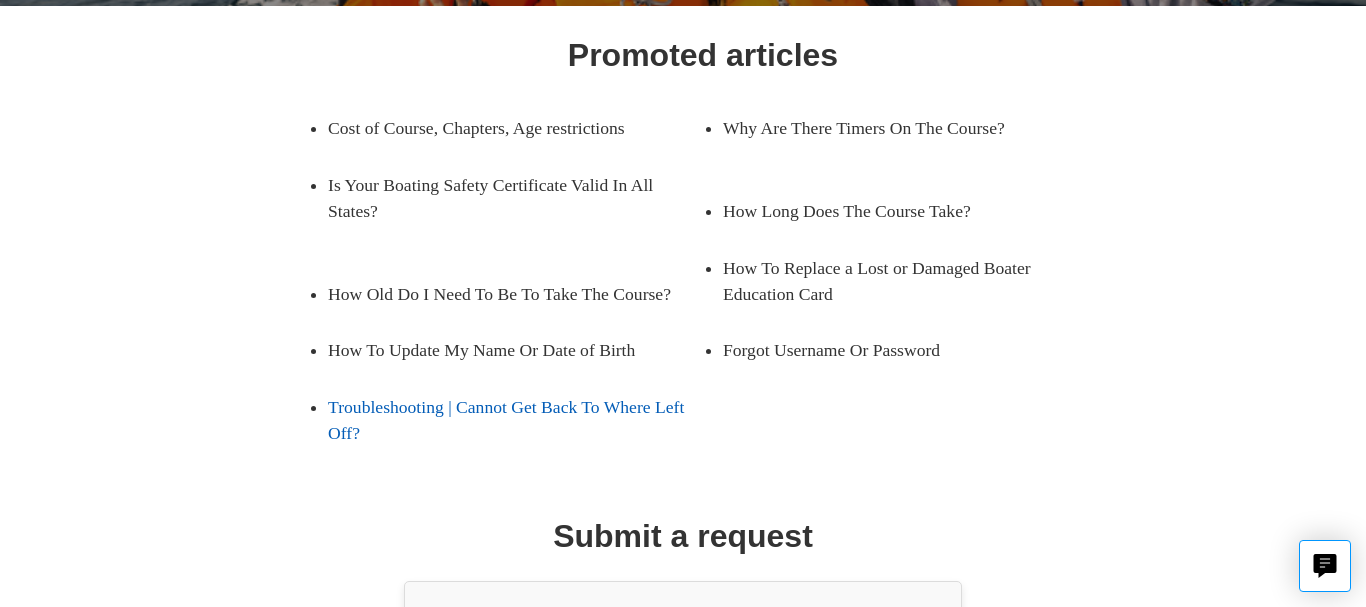 click on "Troubleshooting | Cannot Get Back To Where Left Off?" at bounding box center (515, 420) 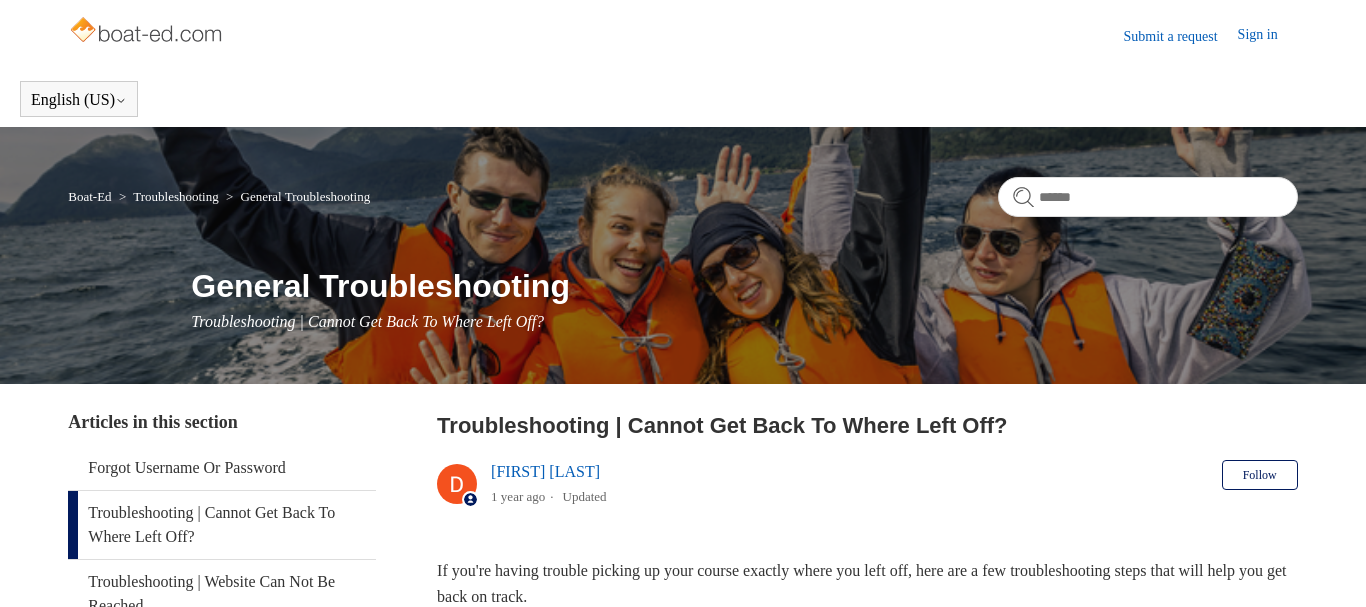 scroll, scrollTop: 0, scrollLeft: 0, axis: both 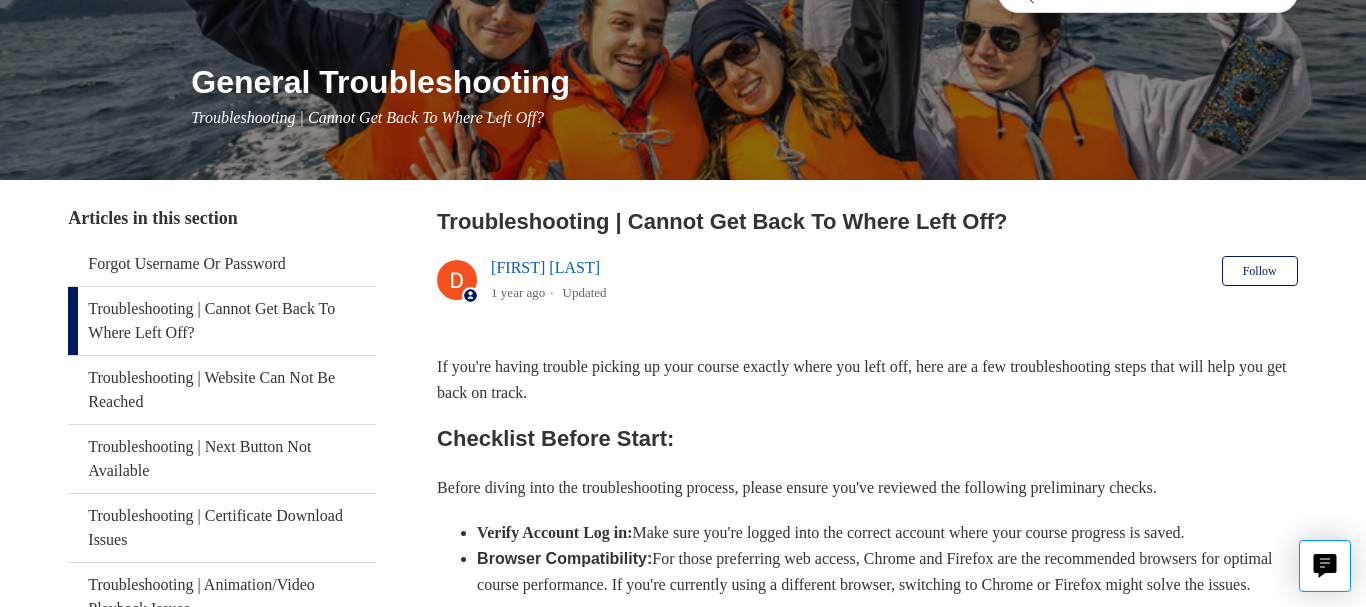click on "Troubleshooting | Cannot Get Back To Where Left Off?" at bounding box center [221, 321] 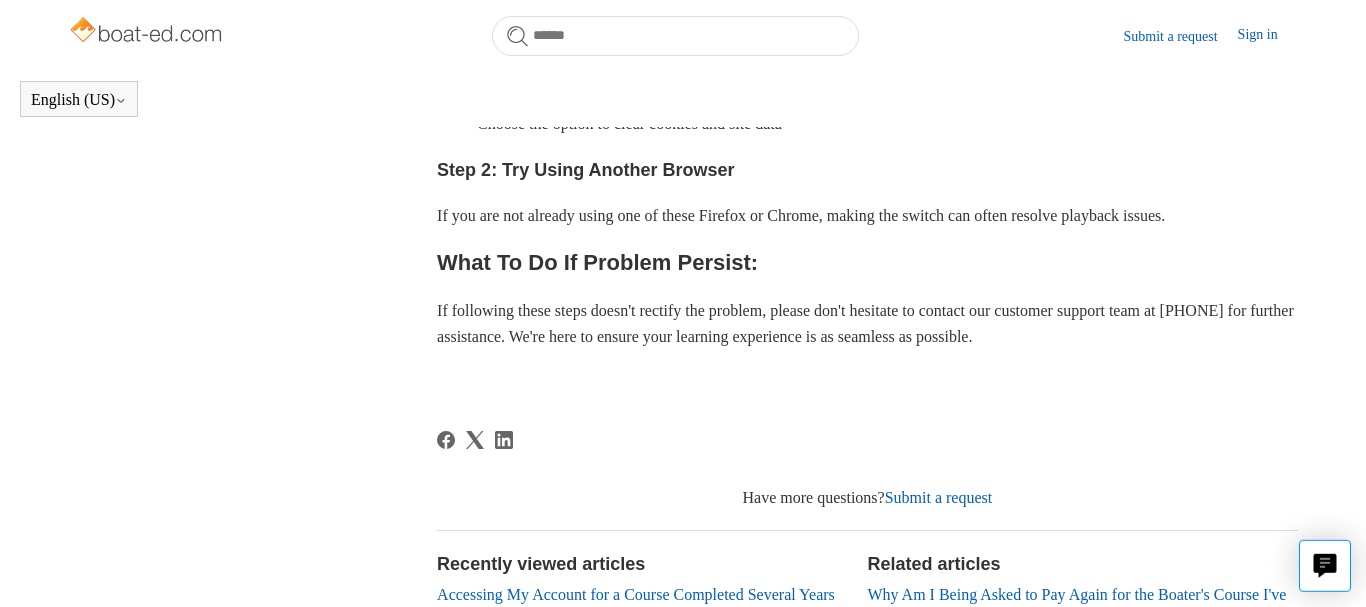 scroll, scrollTop: 760, scrollLeft: 0, axis: vertical 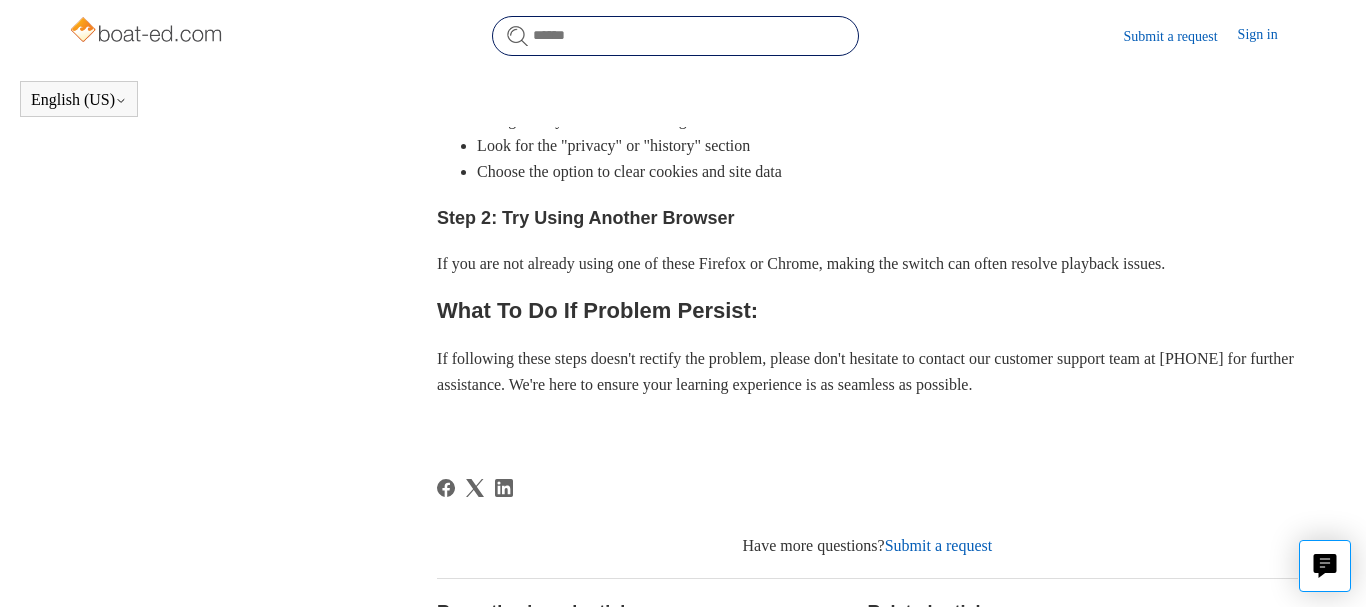 click at bounding box center (675, 36) 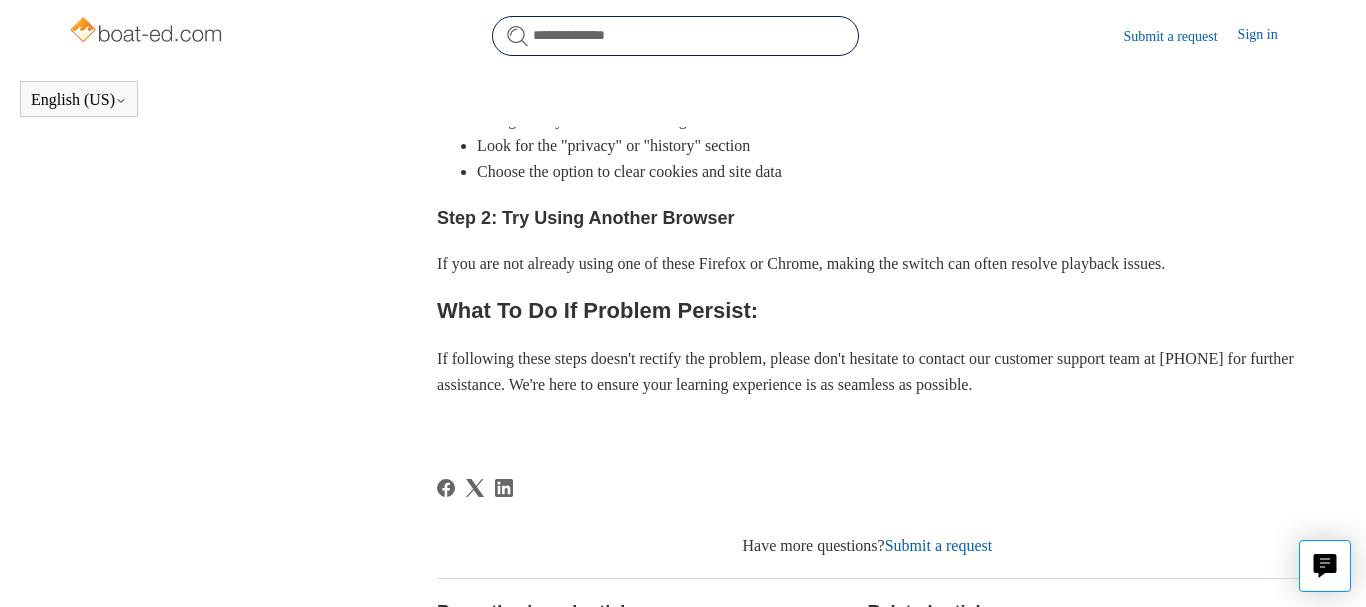 type on "**********" 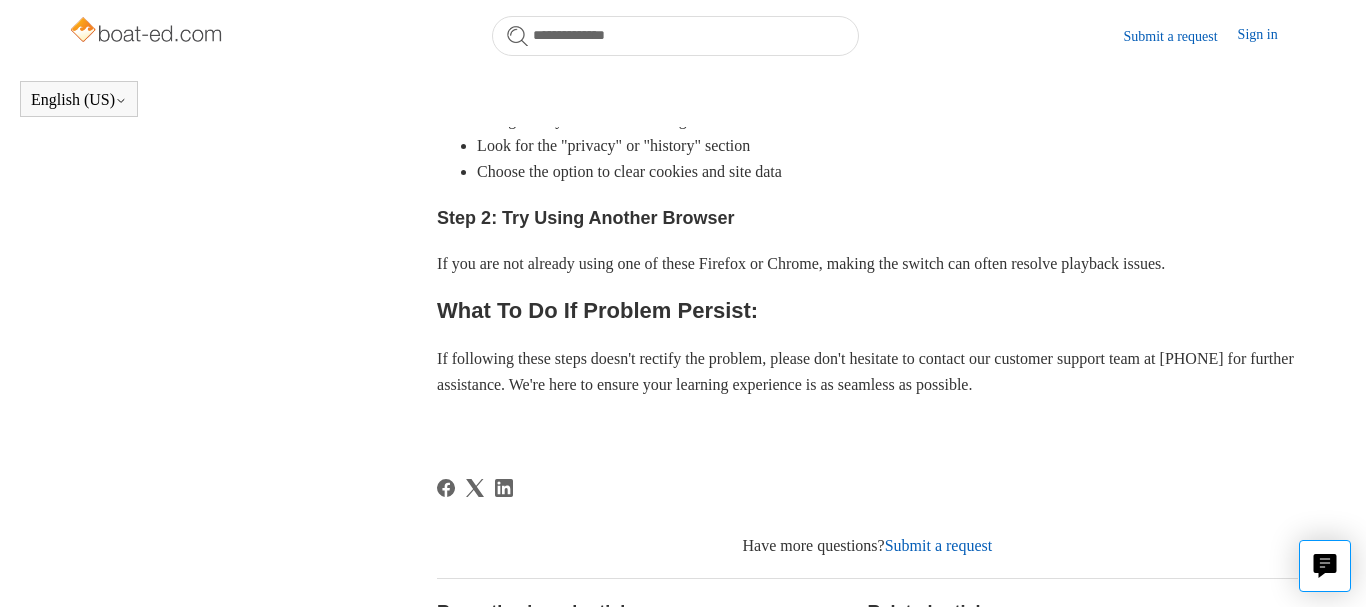click on "**********" at bounding box center [675, 36] 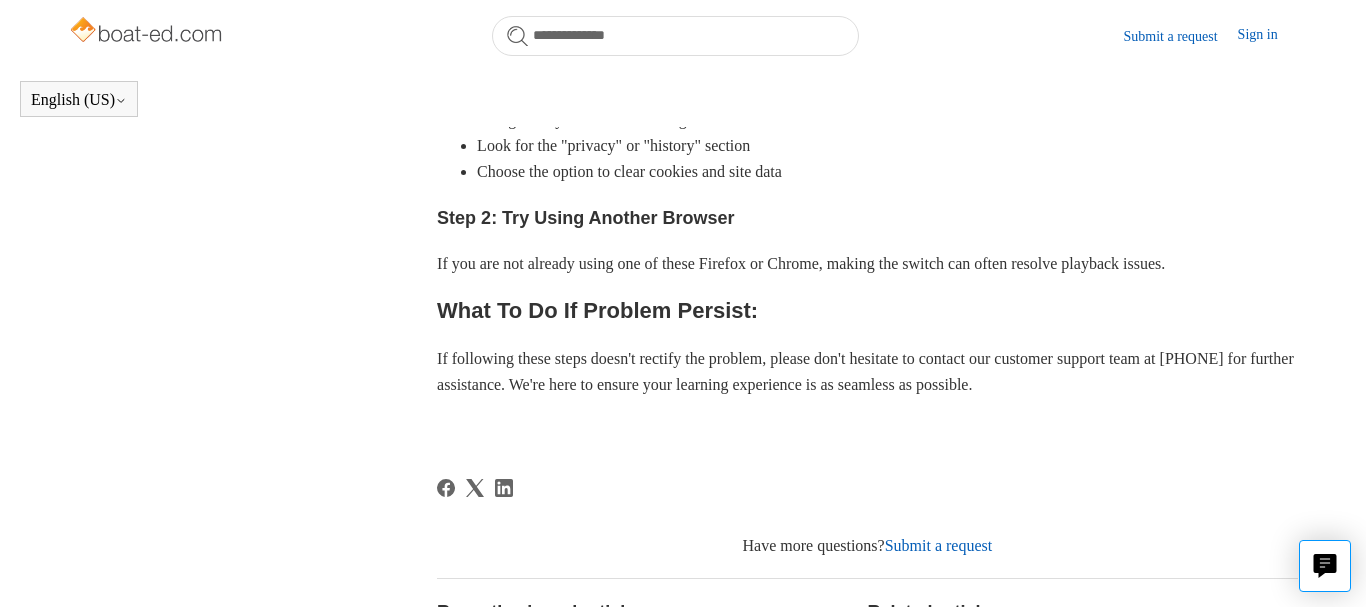 click on "**********" at bounding box center [675, 36] 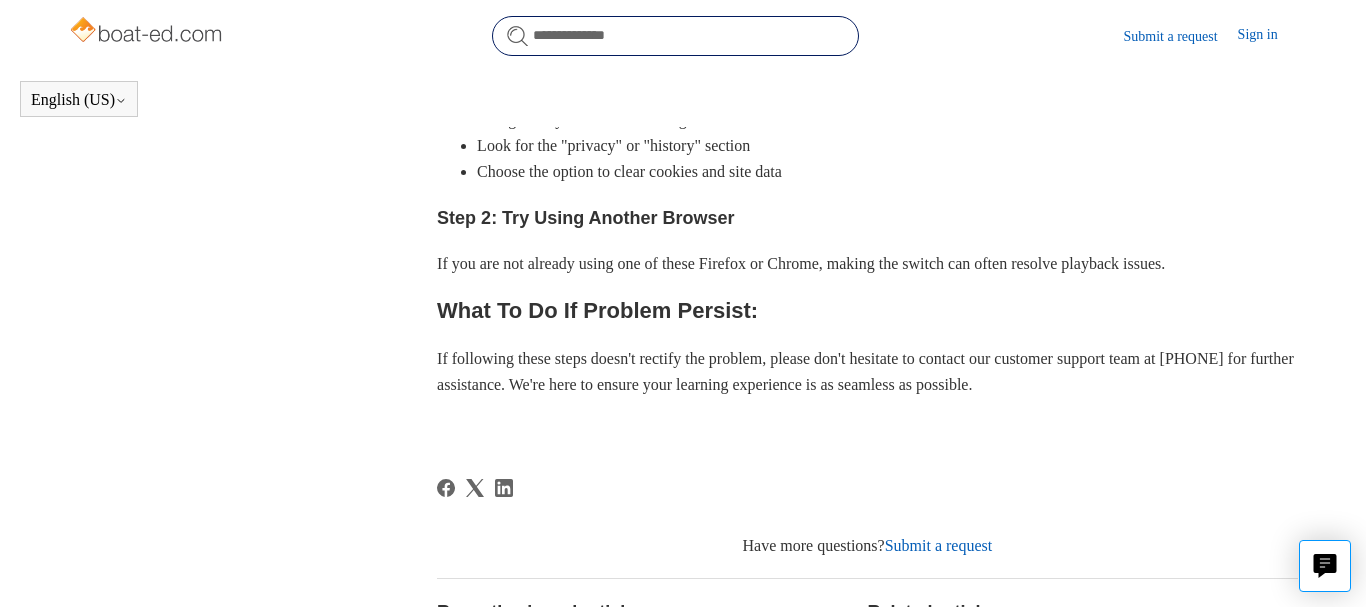drag, startPoint x: 811, startPoint y: 33, endPoint x: 810, endPoint y: 45, distance: 12.0415945 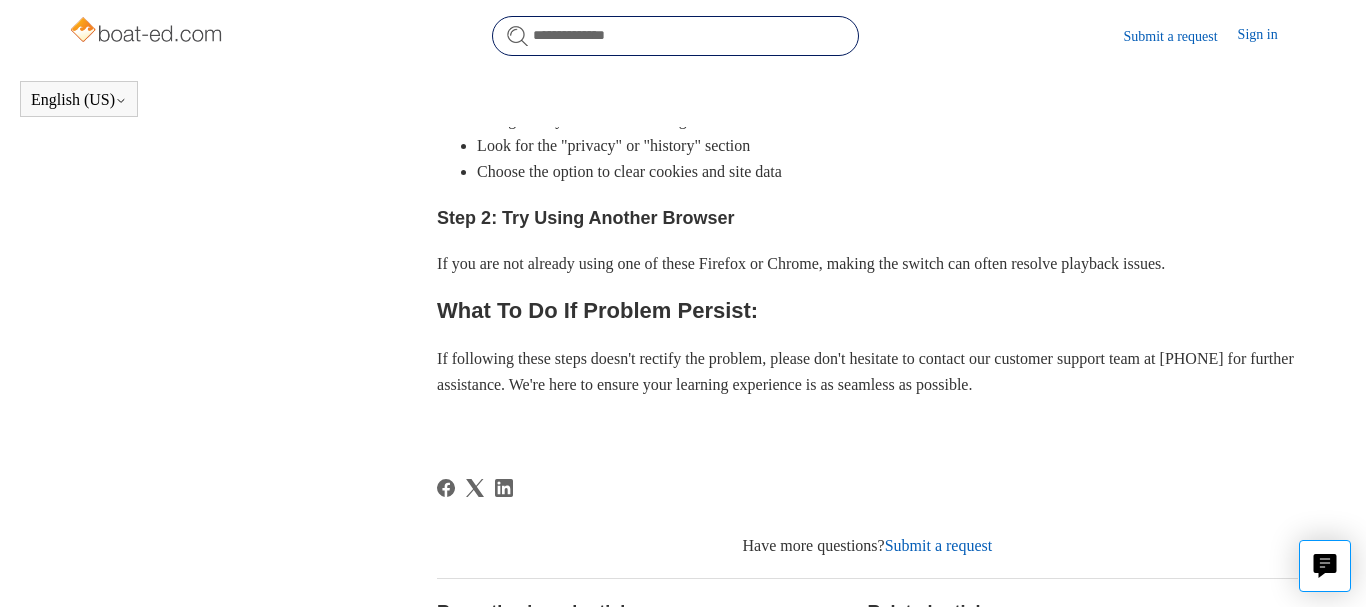 click on "**********" at bounding box center [675, 36] 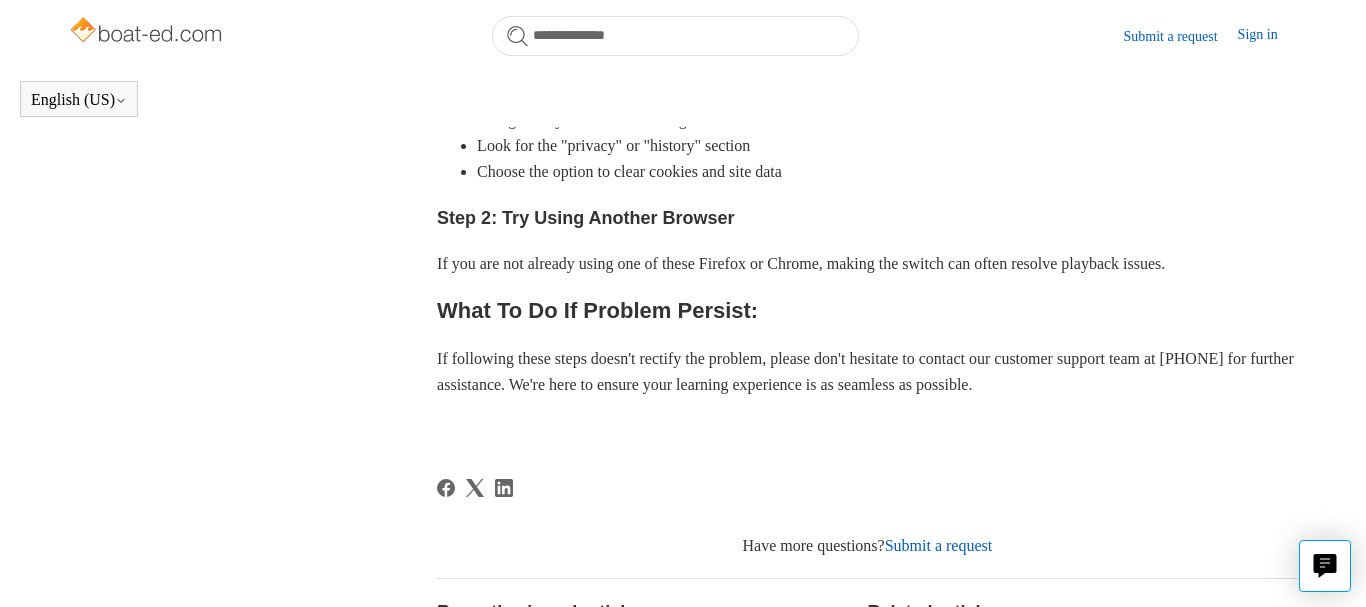 click on "Sign in" at bounding box center [1268, 36] 